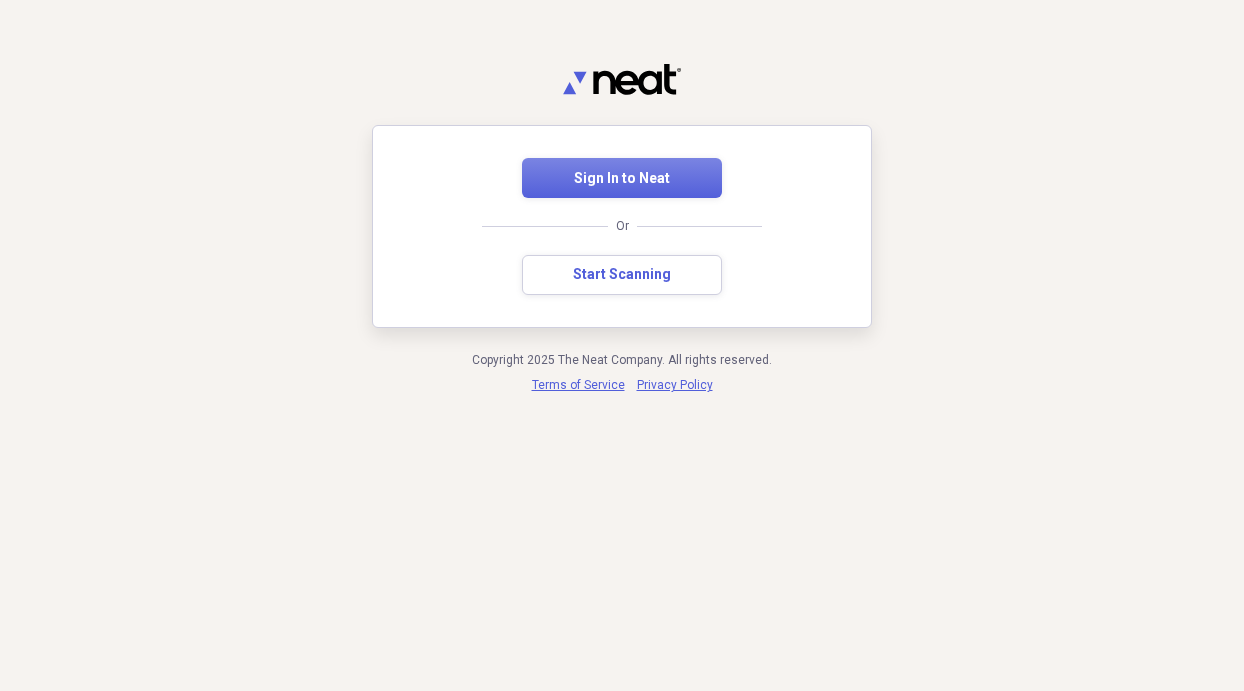 scroll, scrollTop: 0, scrollLeft: 0, axis: both 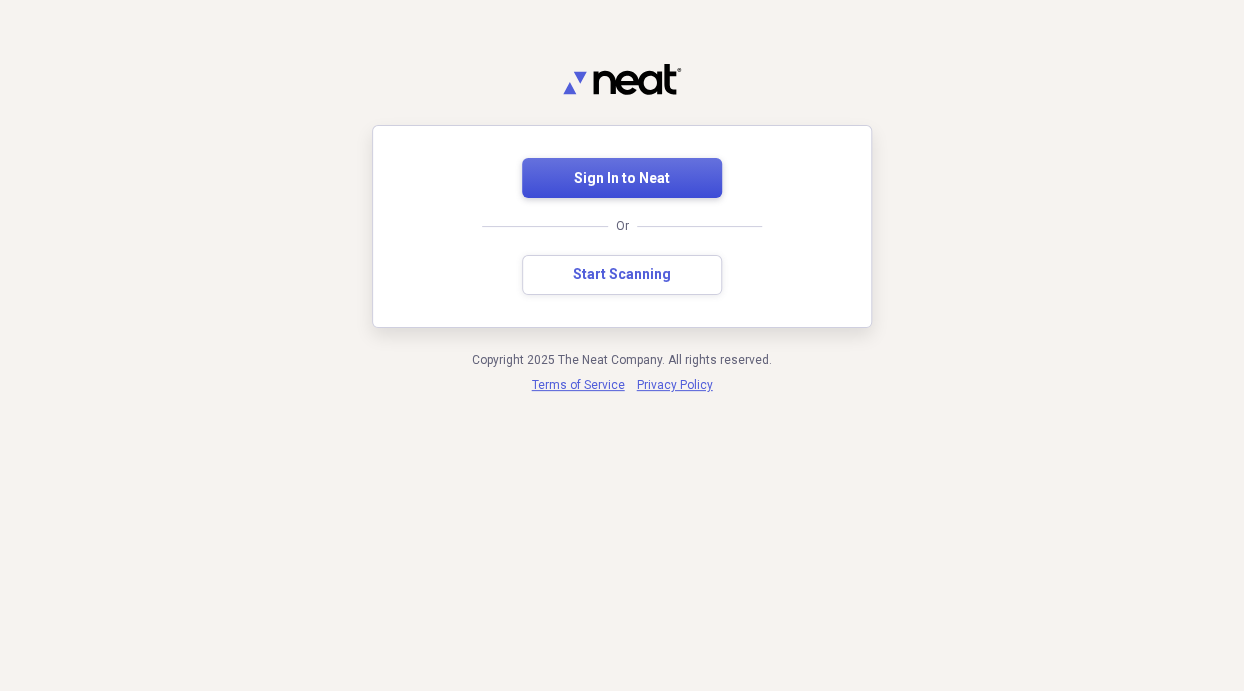 click on "Sign In to Neat" at bounding box center [622, 179] 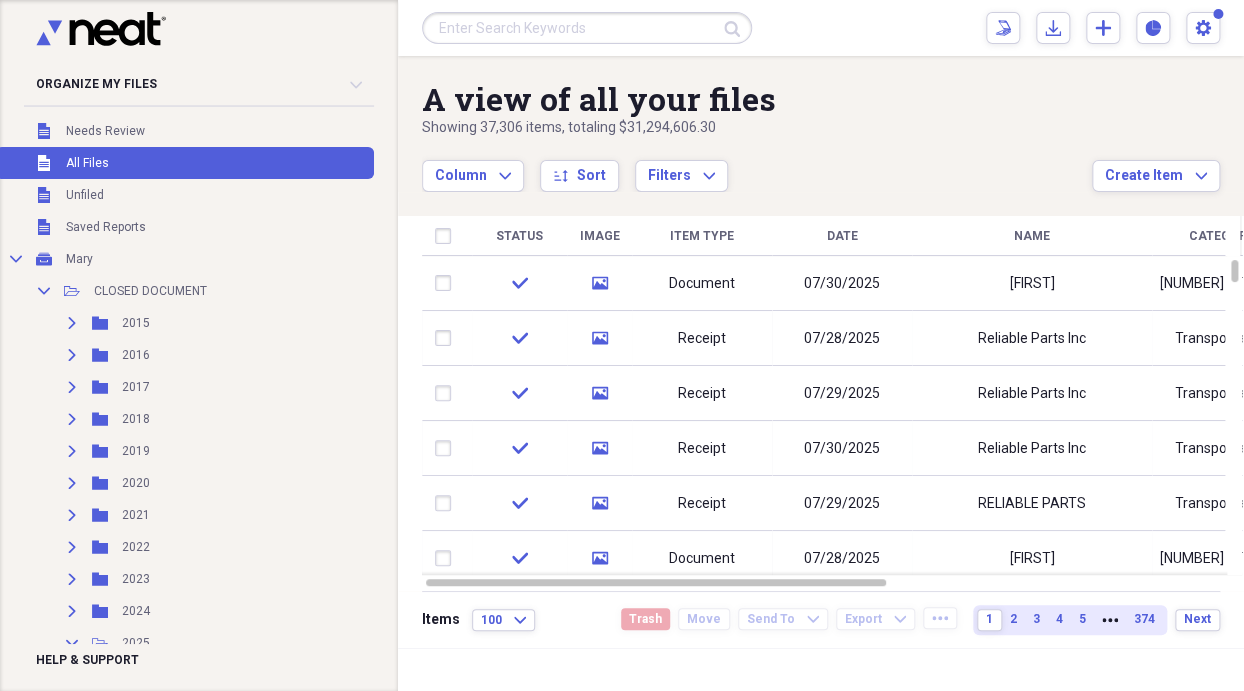 click at bounding box center [587, 28] 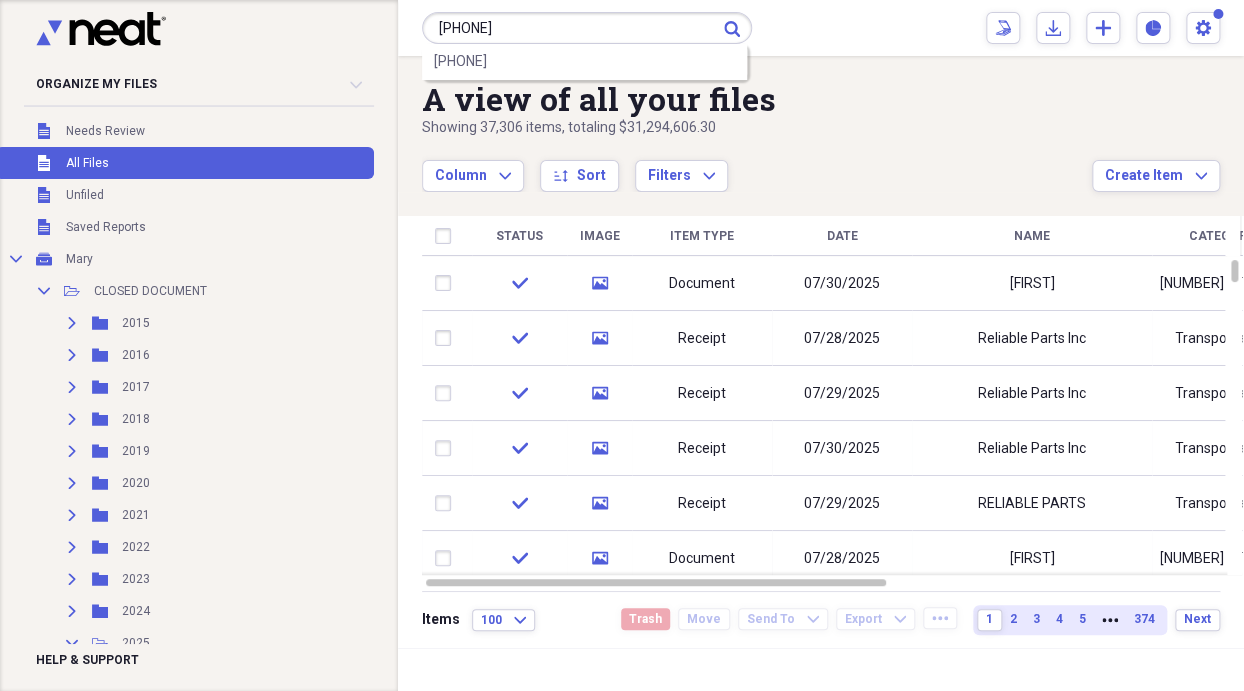 type on "[PHONE]" 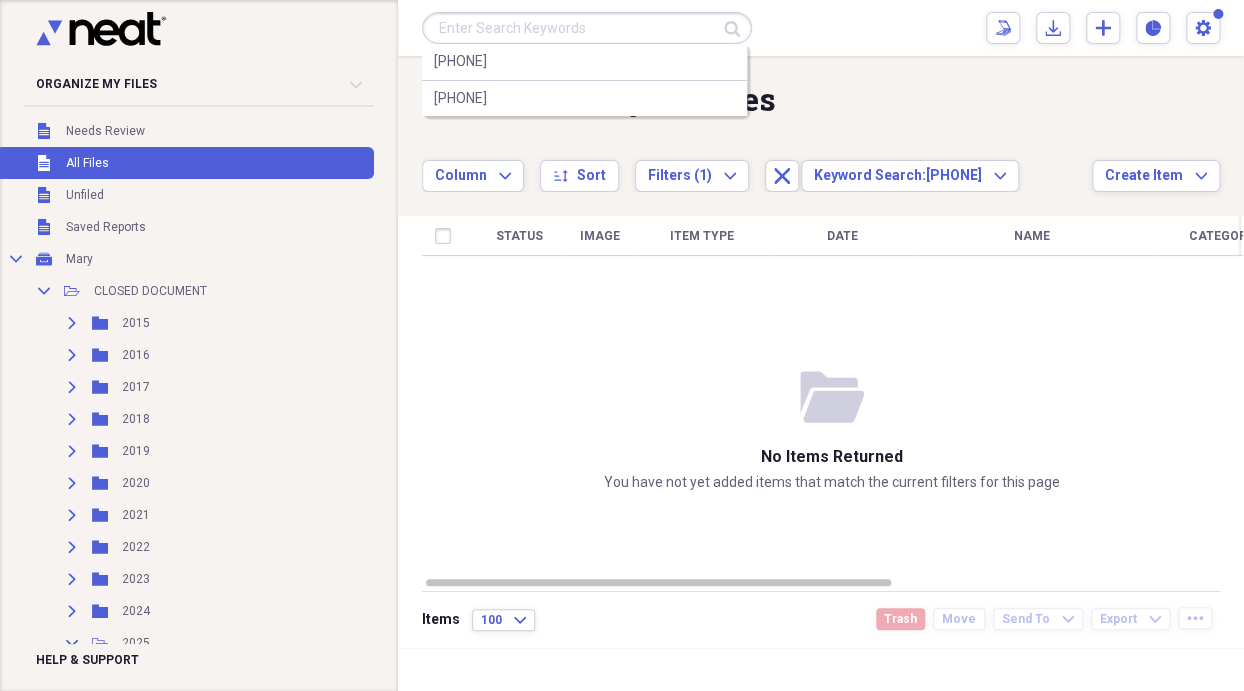 click on "A view of all your files" at bounding box center [757, 99] 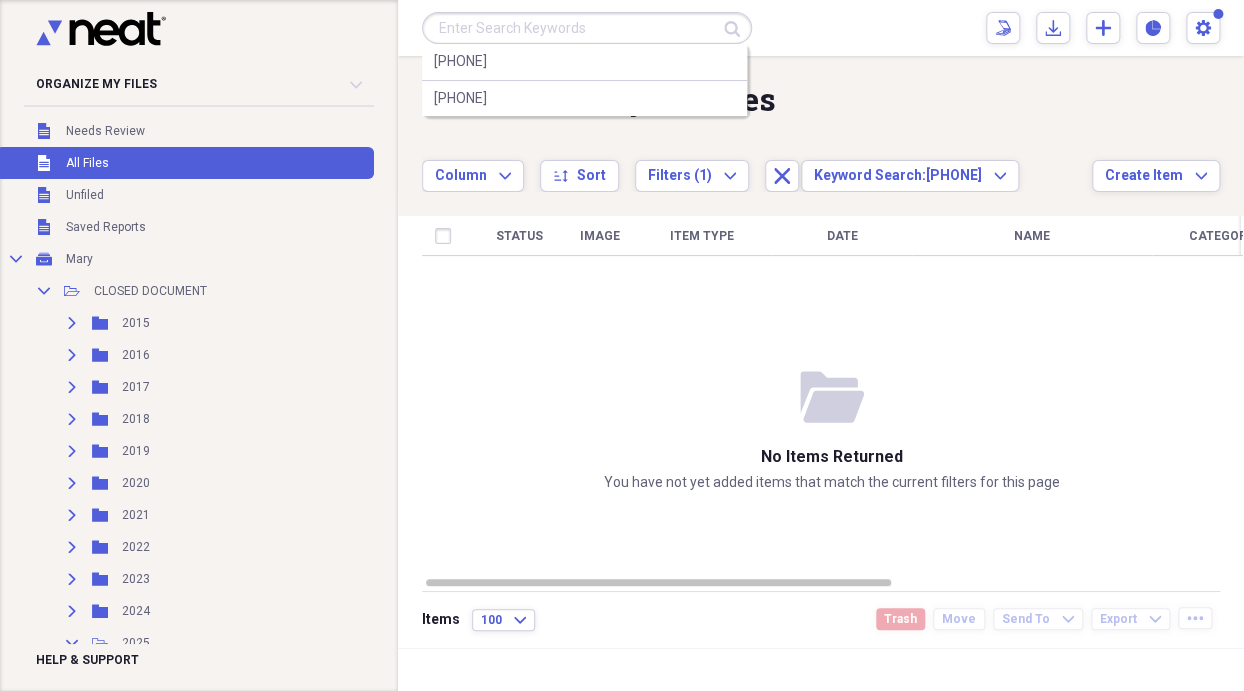 click on "A view of all your files" at bounding box center [757, 99] 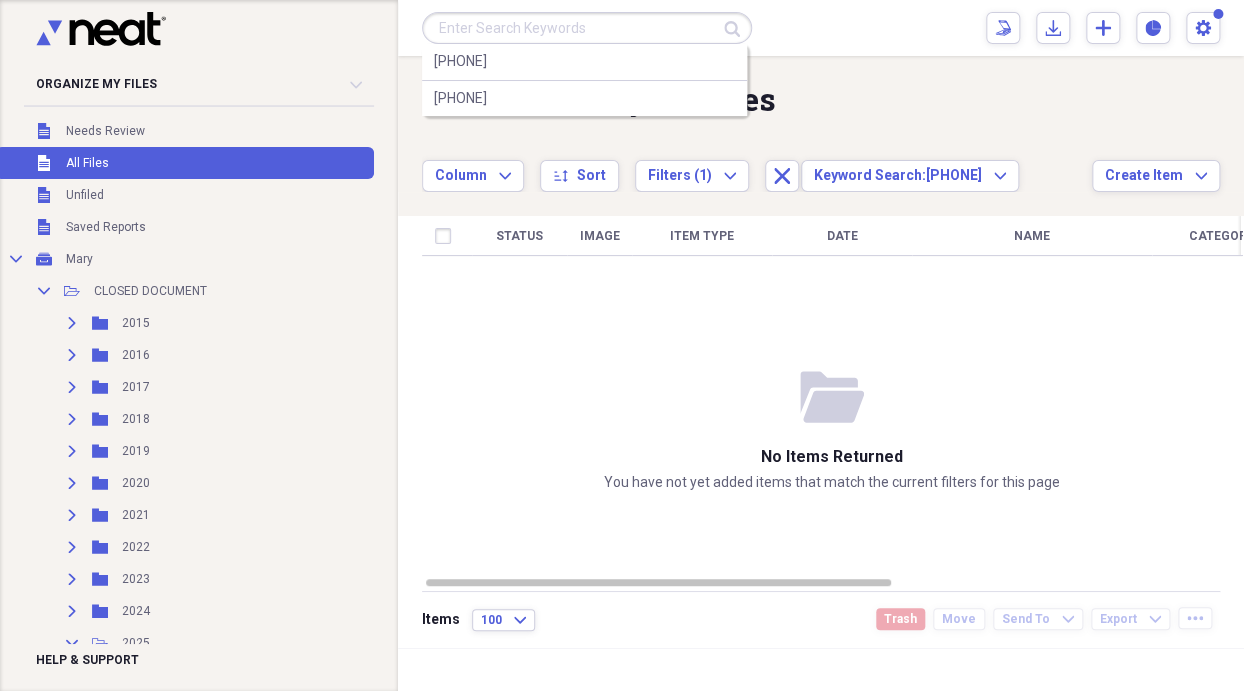 click on "A view of all your files" at bounding box center [757, 99] 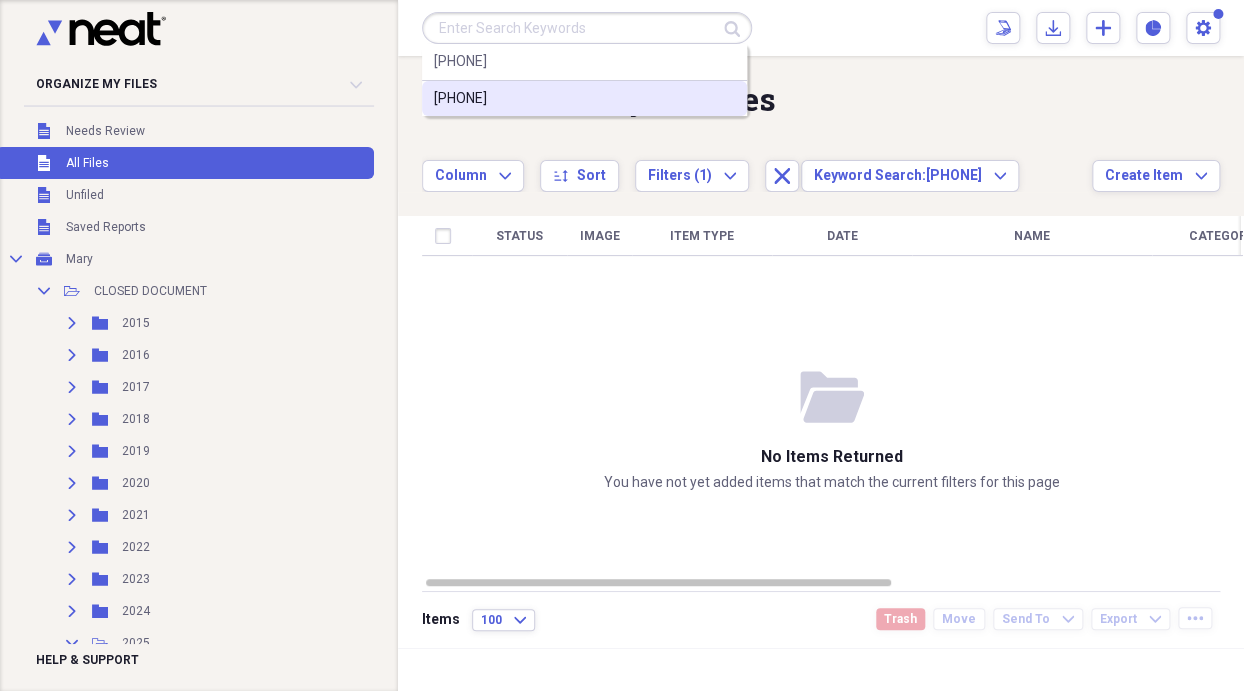 click on "[PHONE]" at bounding box center [584, 99] 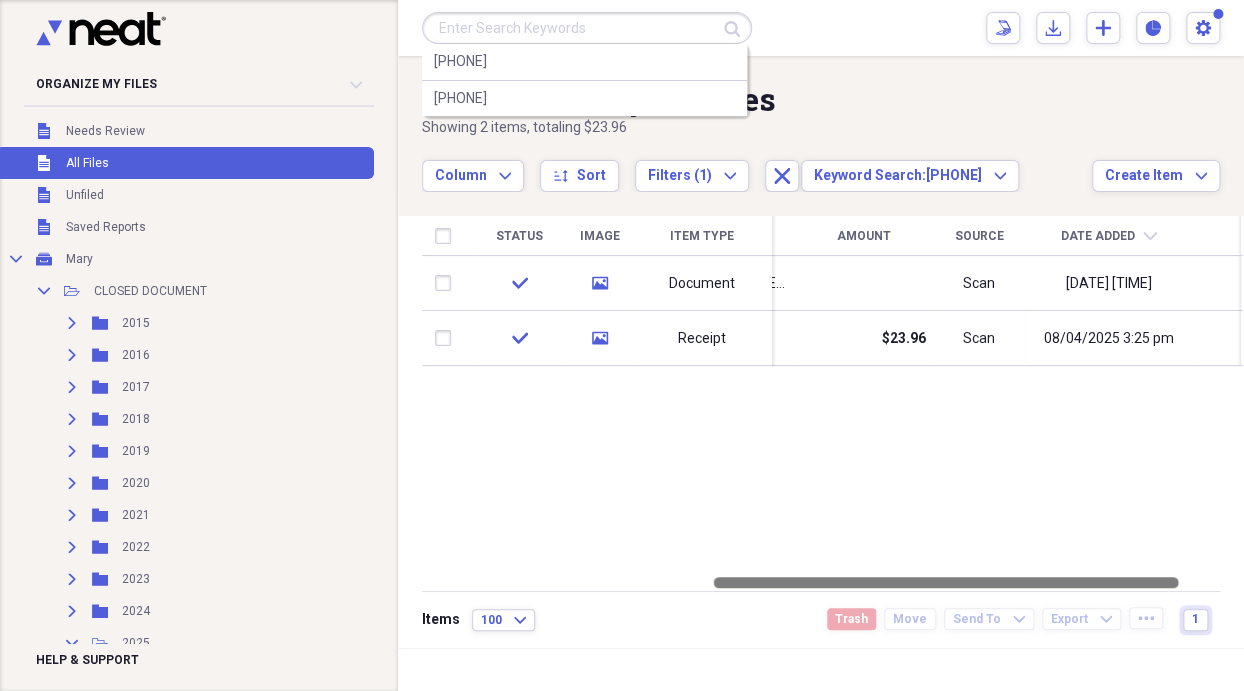 drag, startPoint x: 722, startPoint y: 580, endPoint x: 1015, endPoint y: 541, distance: 295.58417 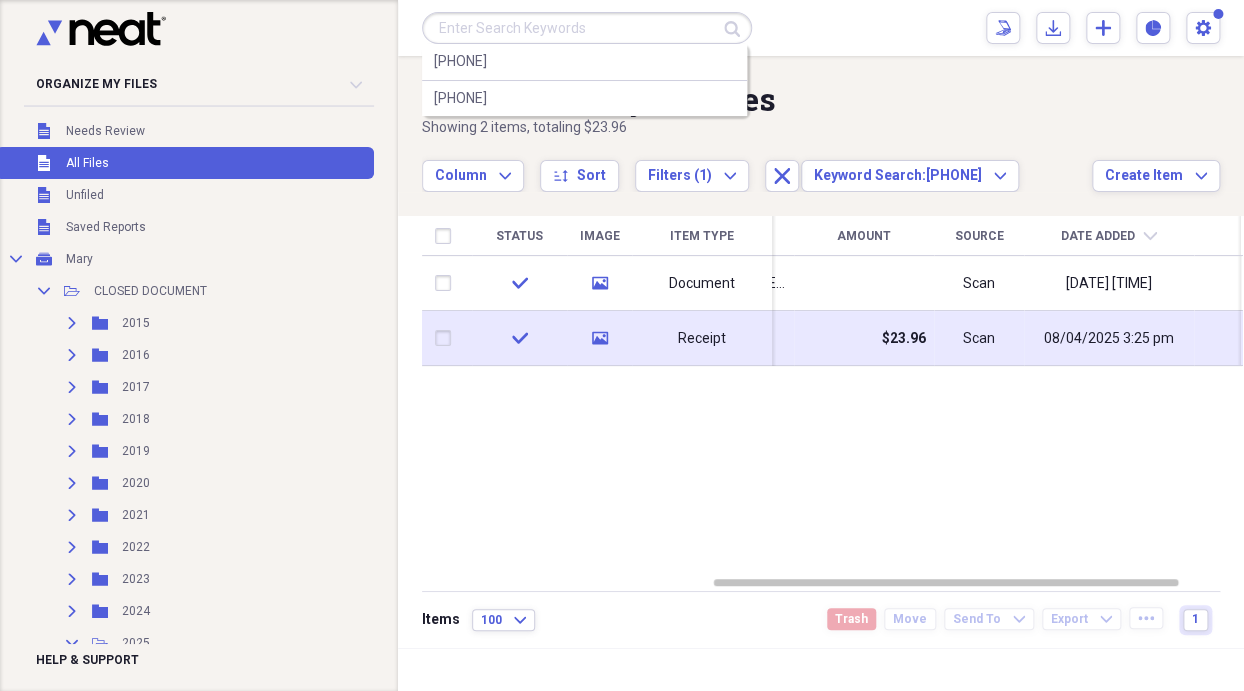 click on "08/04/2025 3:25 pm" at bounding box center [1109, 339] 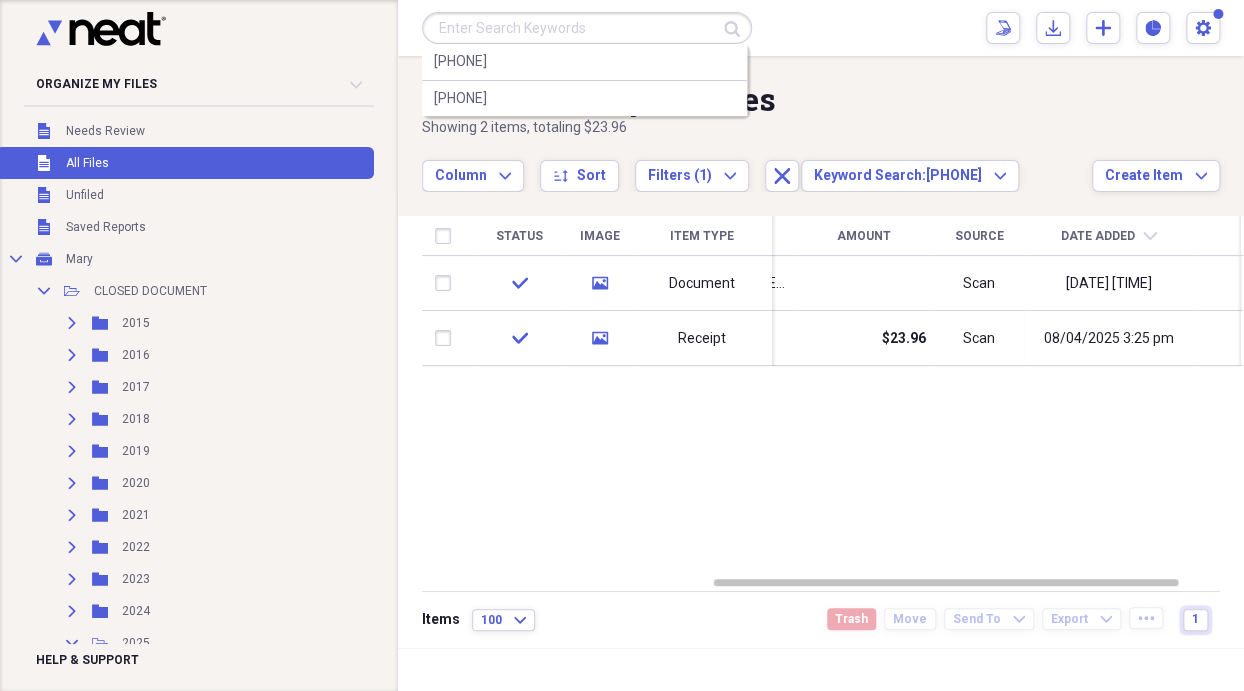 click on "A view of all your files" at bounding box center [757, 99] 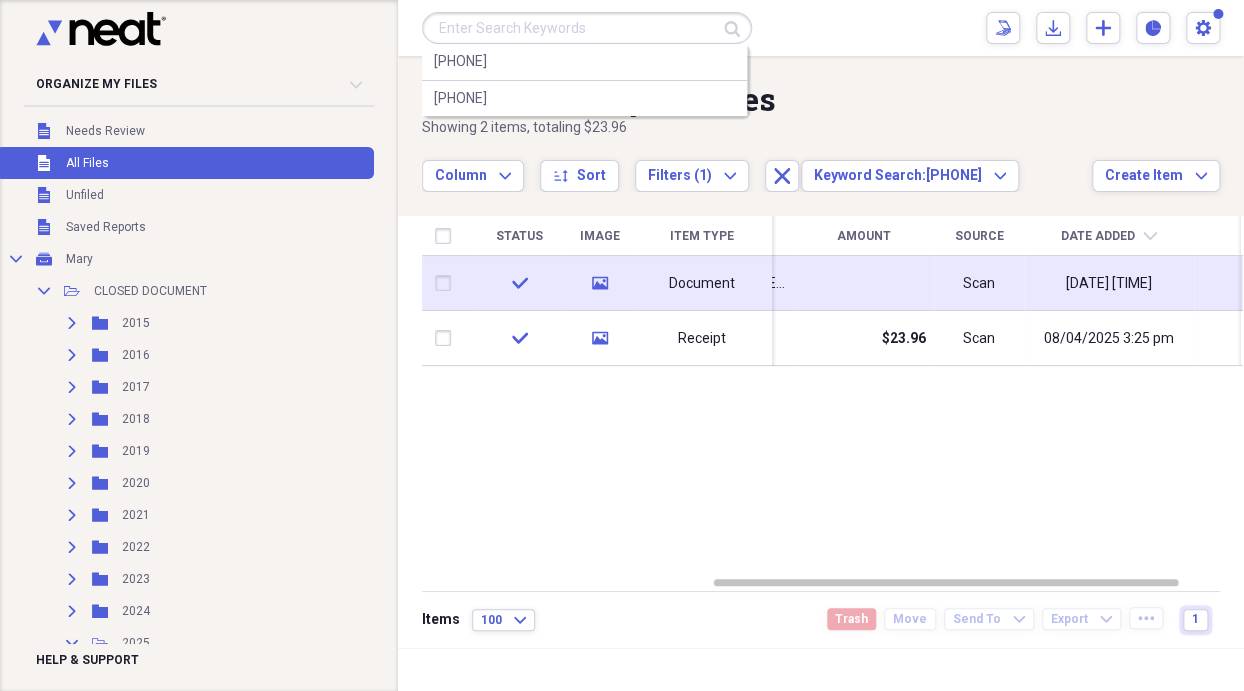 click on "Document" at bounding box center [702, 284] 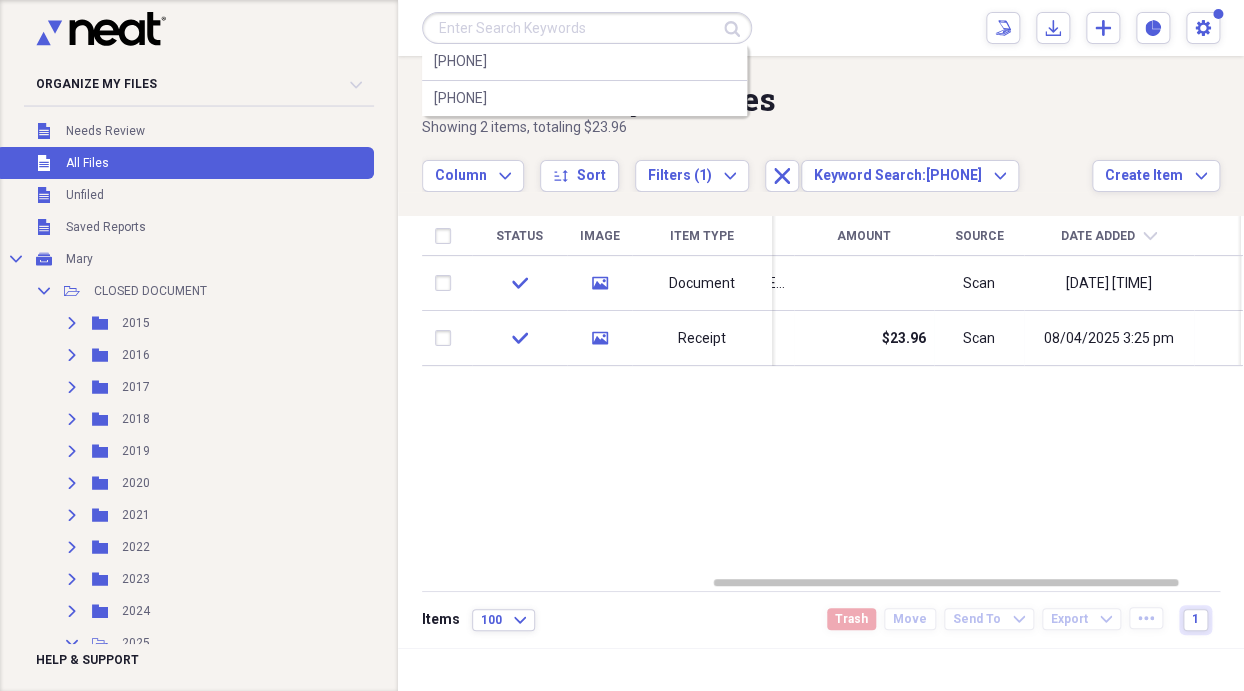 click on "Submit [PHONE] [PHONE] Scan Scan Import Import Add Create Expand Reports Reports Settings [FIRST] Expand" at bounding box center [821, 28] 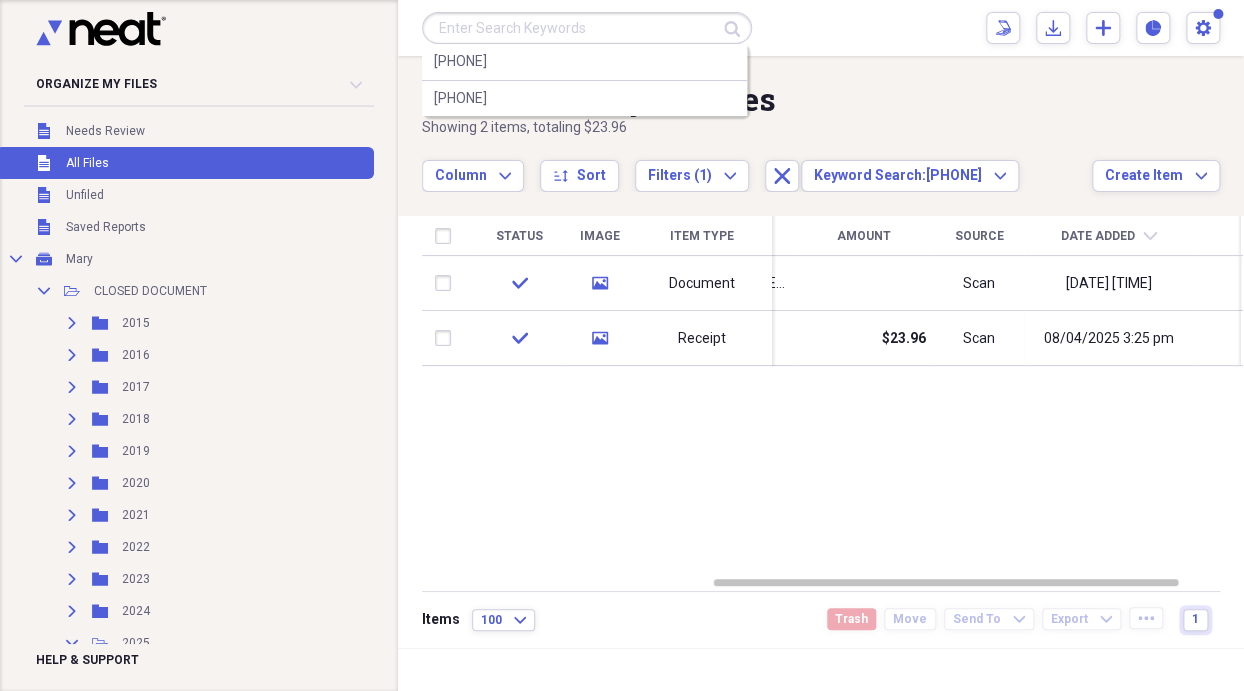 click on "A view of all your files" at bounding box center (757, 99) 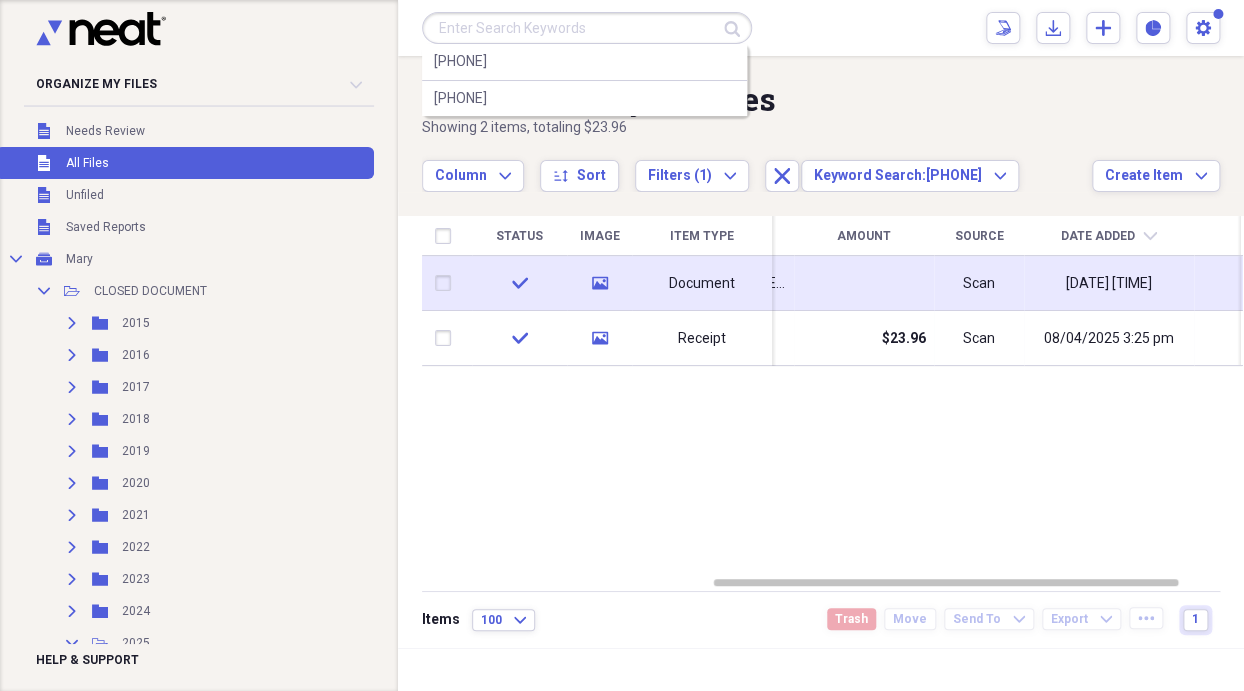 click on "[DATE] [TIME]" at bounding box center [1109, 284] 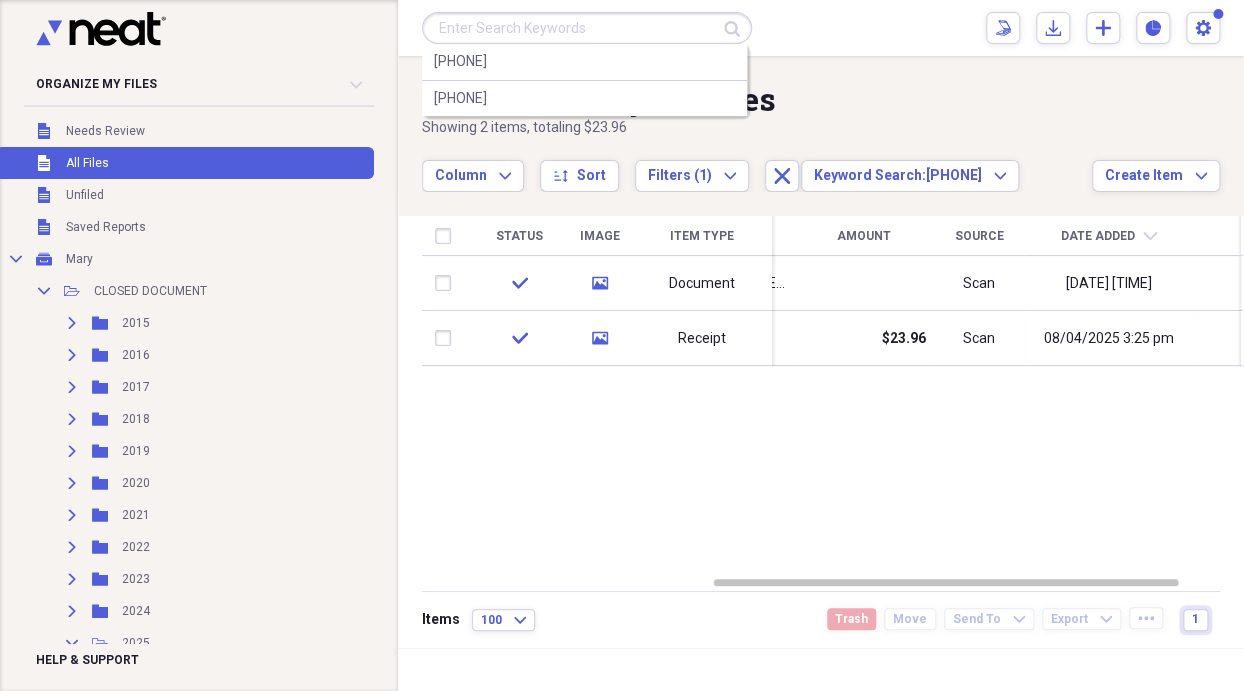 drag, startPoint x: 826, startPoint y: 31, endPoint x: 793, endPoint y: 87, distance: 65 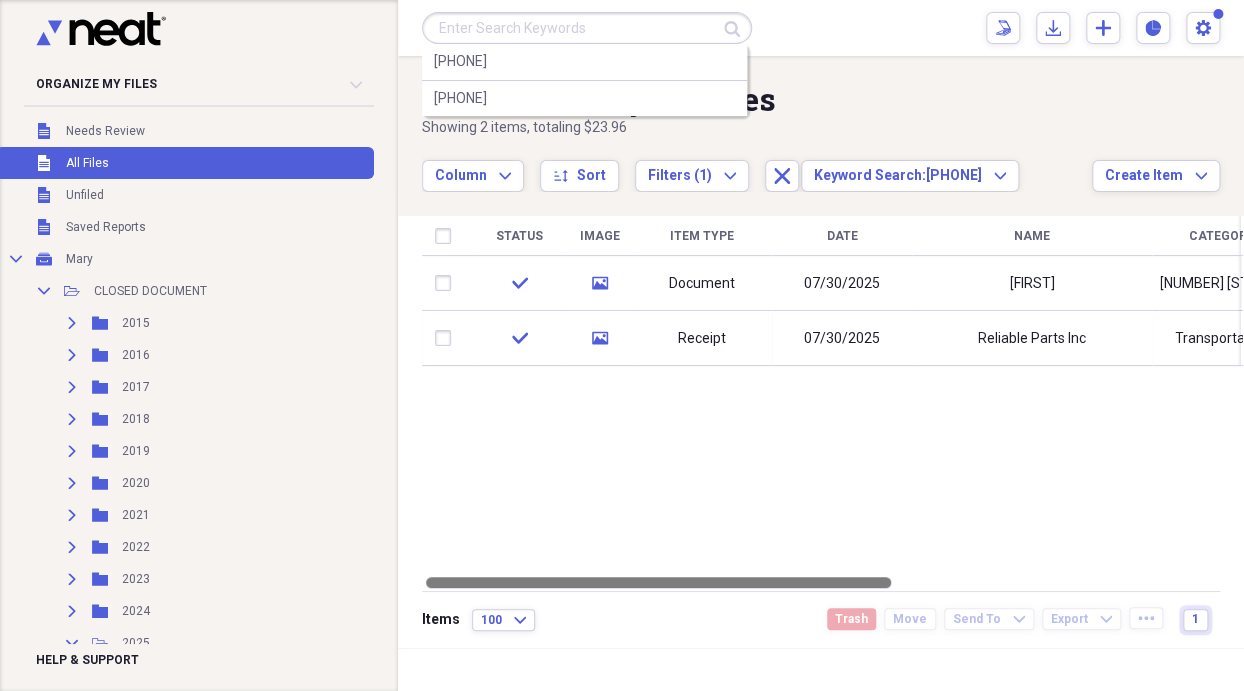 drag, startPoint x: 965, startPoint y: 580, endPoint x: 650, endPoint y: 576, distance: 315.0254 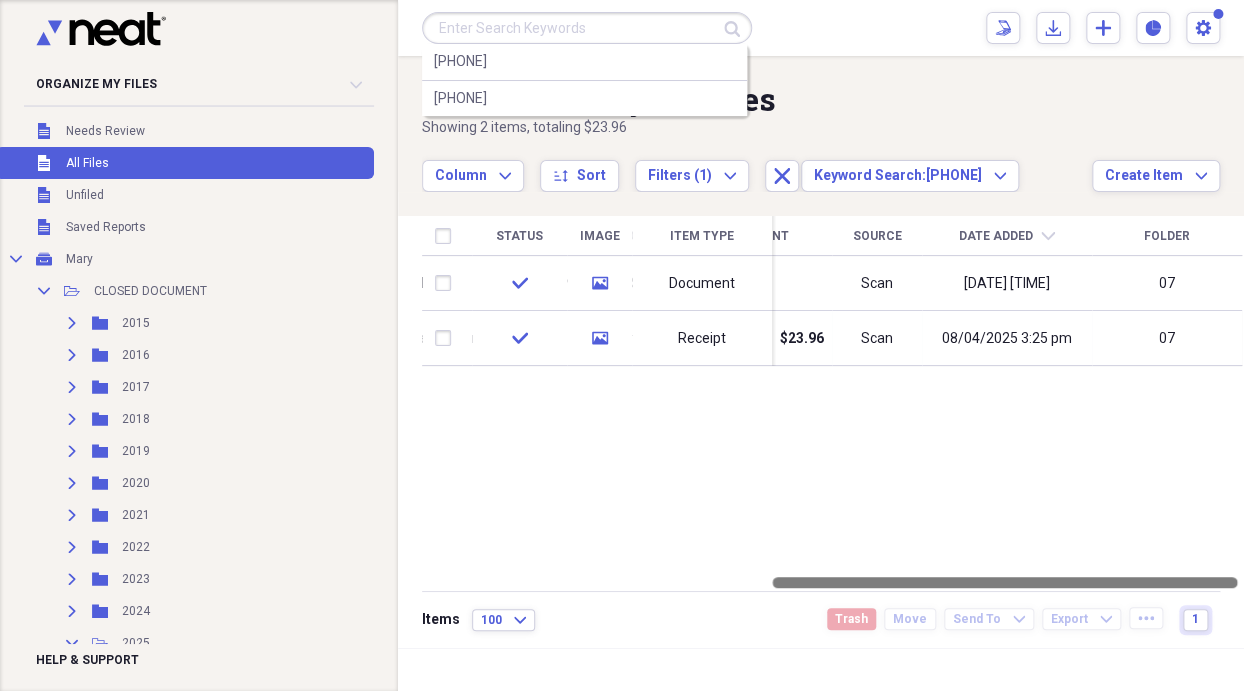 drag, startPoint x: 614, startPoint y: 577, endPoint x: 1056, endPoint y: 566, distance: 442.13687 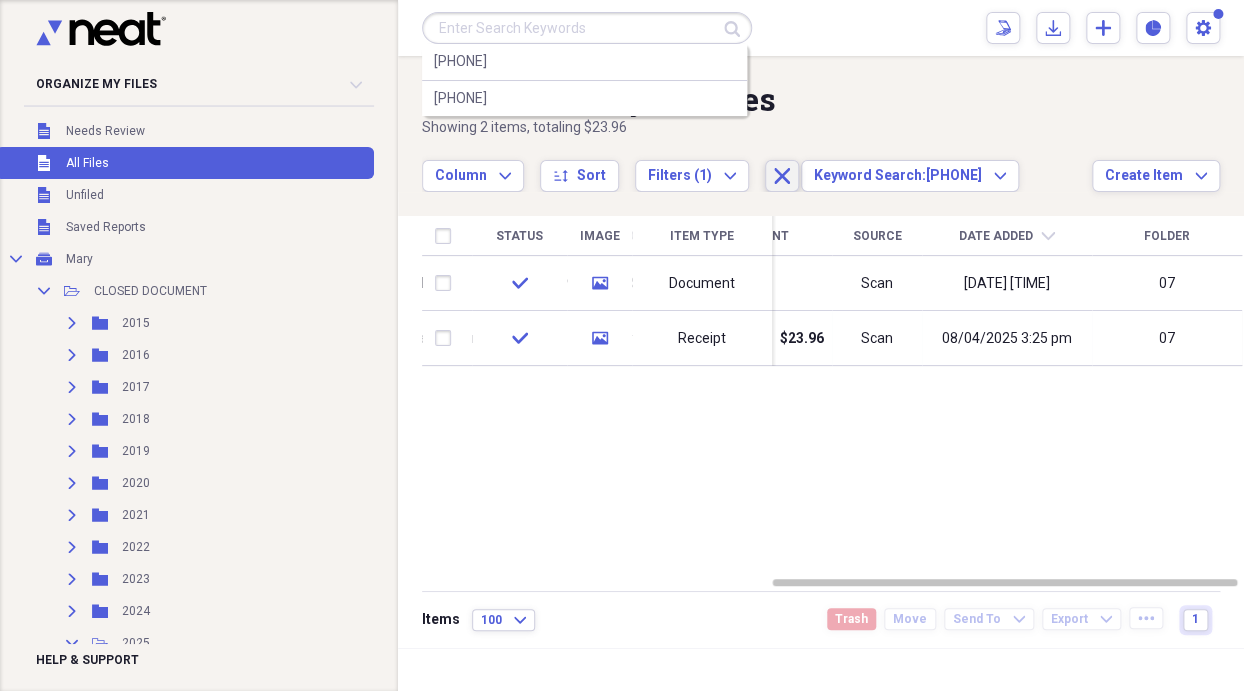 click on "Close" 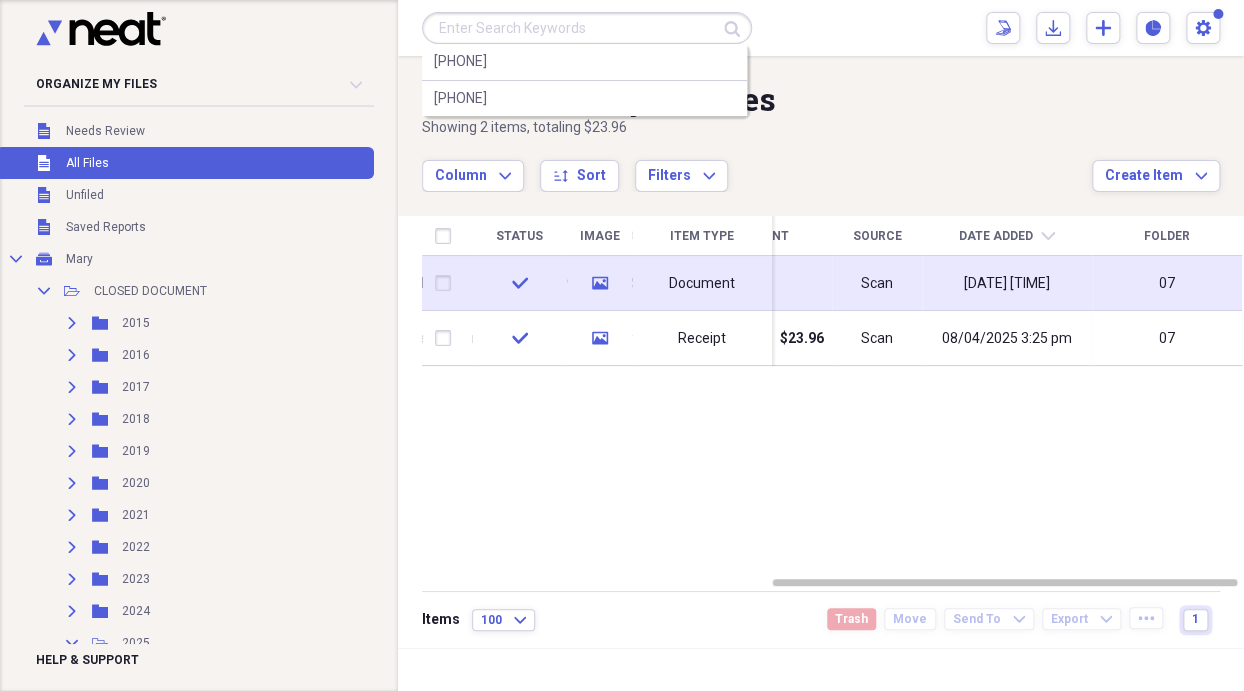 click on "Document" at bounding box center [702, 284] 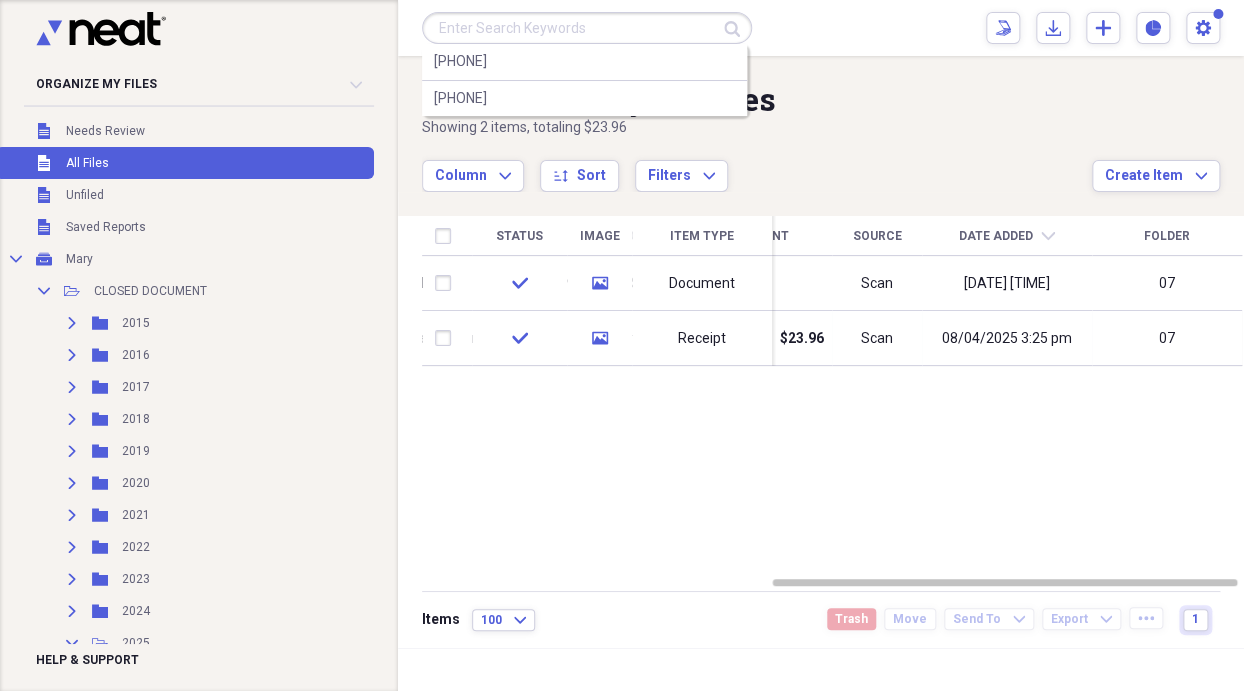 click on "A view of all your files" at bounding box center (757, 99) 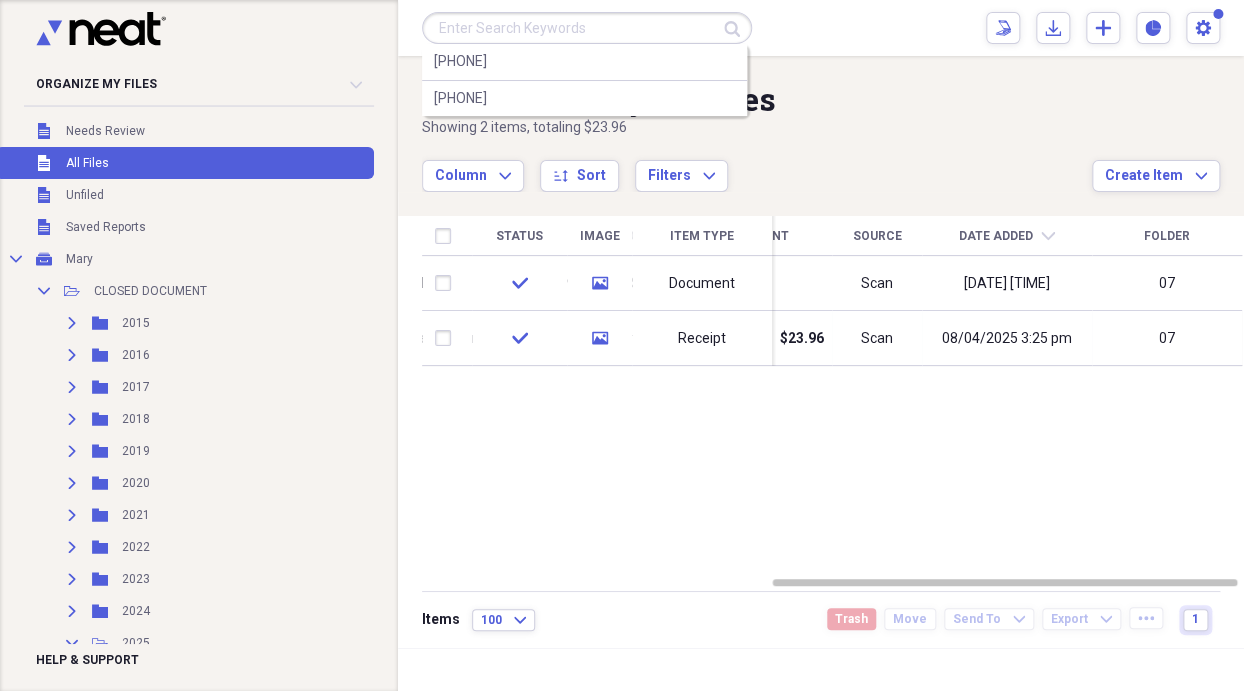 click on "Submit [PHONE] [PHONE] Scan Scan Import Import Add Create Expand Reports Reports Settings [FIRST] Expand" at bounding box center (821, 28) 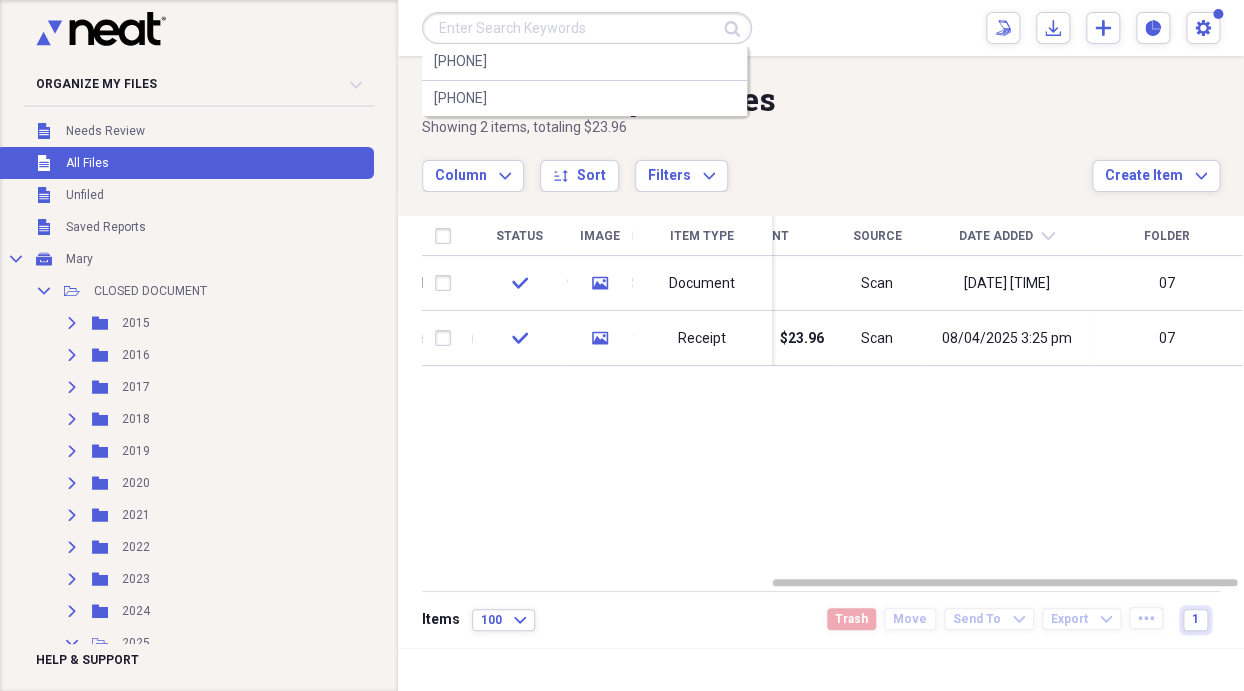 drag, startPoint x: 782, startPoint y: 25, endPoint x: 856, endPoint y: 33, distance: 74.431175 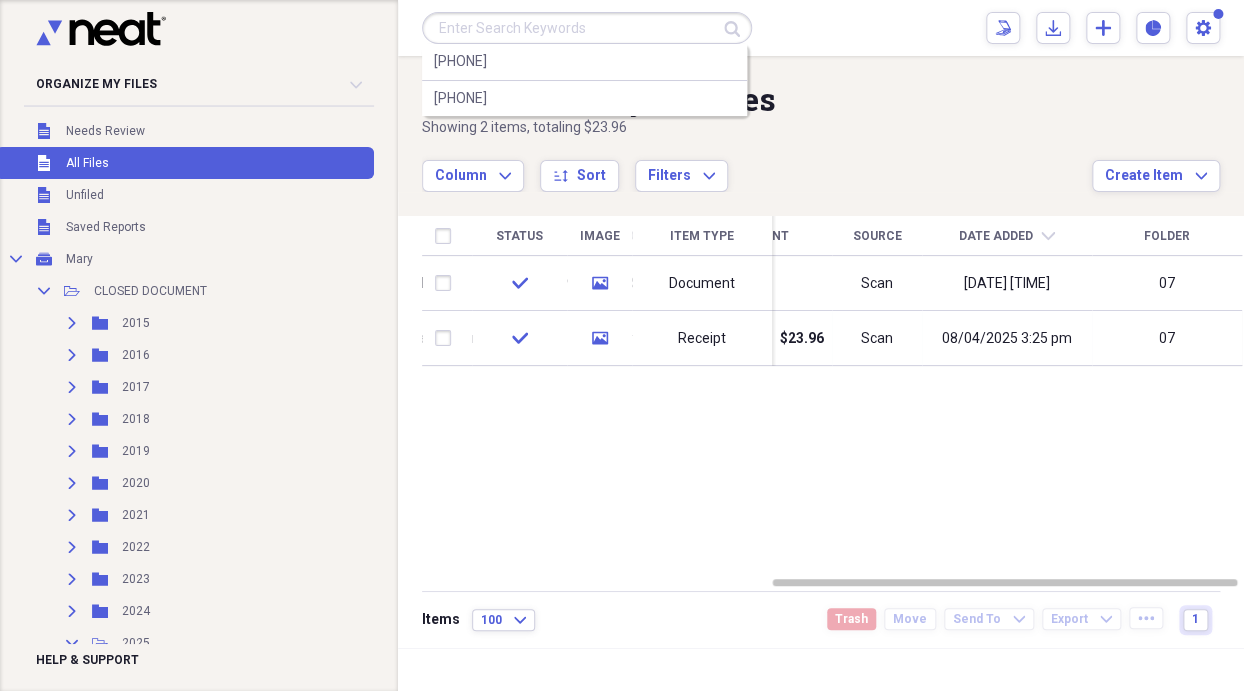 click on "Status Image Item Type Date Name Category Amount Source Date Added chevron-down Folder check media Document 07/30/2025 [FIRST] [LAST] , [CITY], [ZIP] Scan 08/04/2025 3:57 pm 07 check media Receipt 07/30/2025 Reliable Parts Inc Transportation $23.96 Scan 08/04/2025 3:25 pm 07" at bounding box center (832, 395) 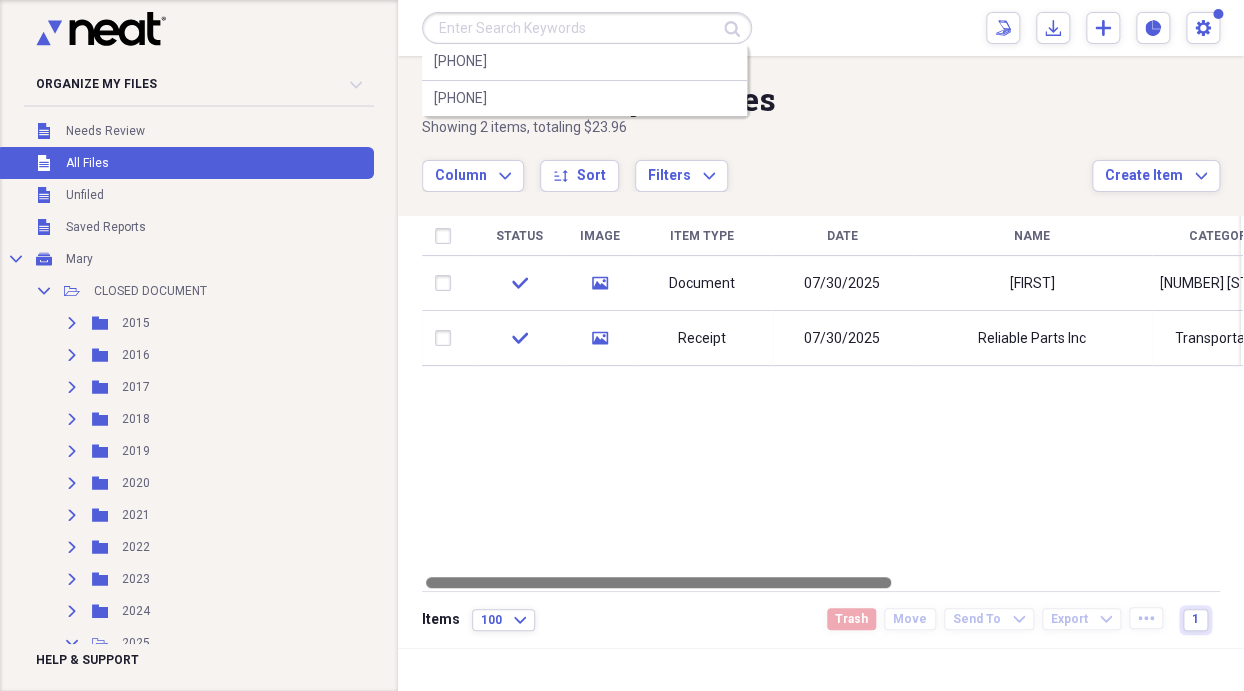drag, startPoint x: 1019, startPoint y: 578, endPoint x: 506, endPoint y: 564, distance: 513.191 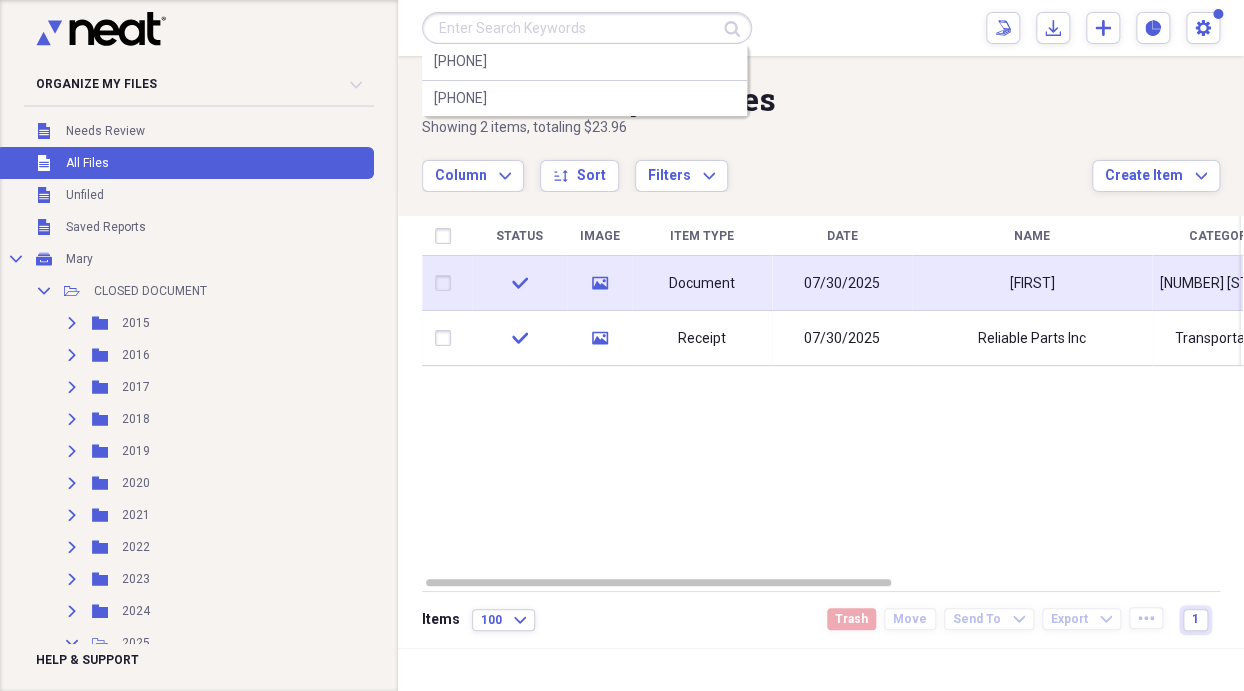 click on "Document" at bounding box center [702, 284] 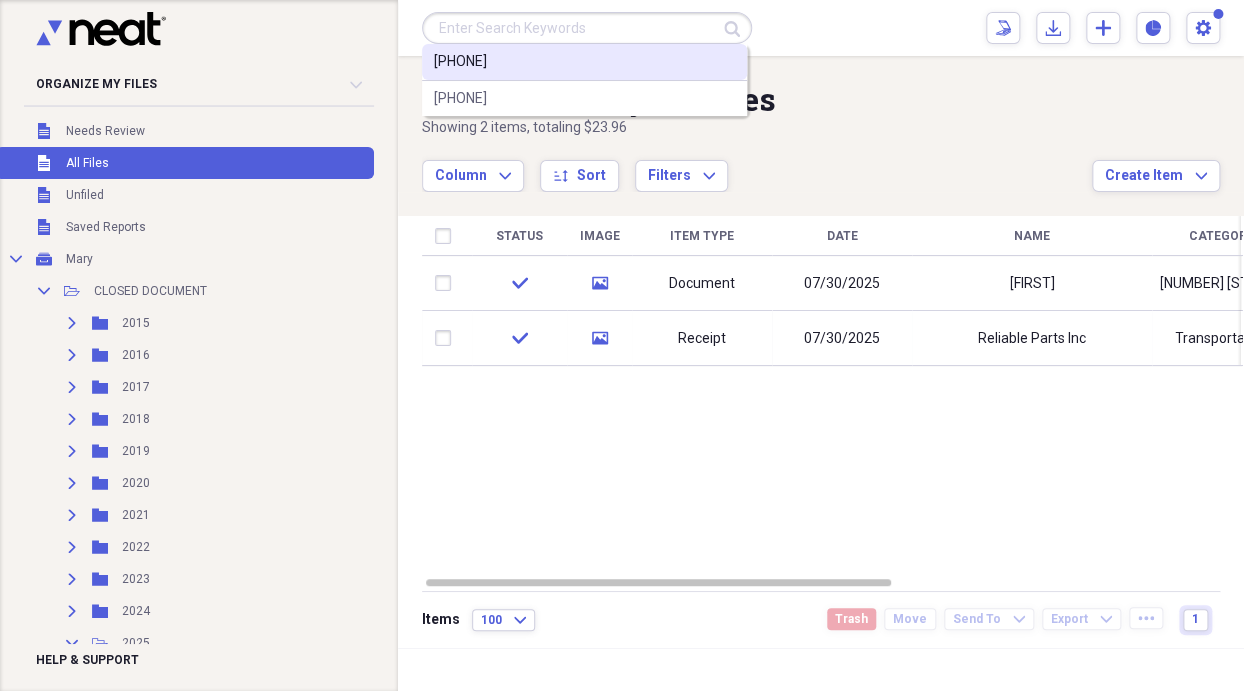 click on "[PHONE]" at bounding box center (584, 62) 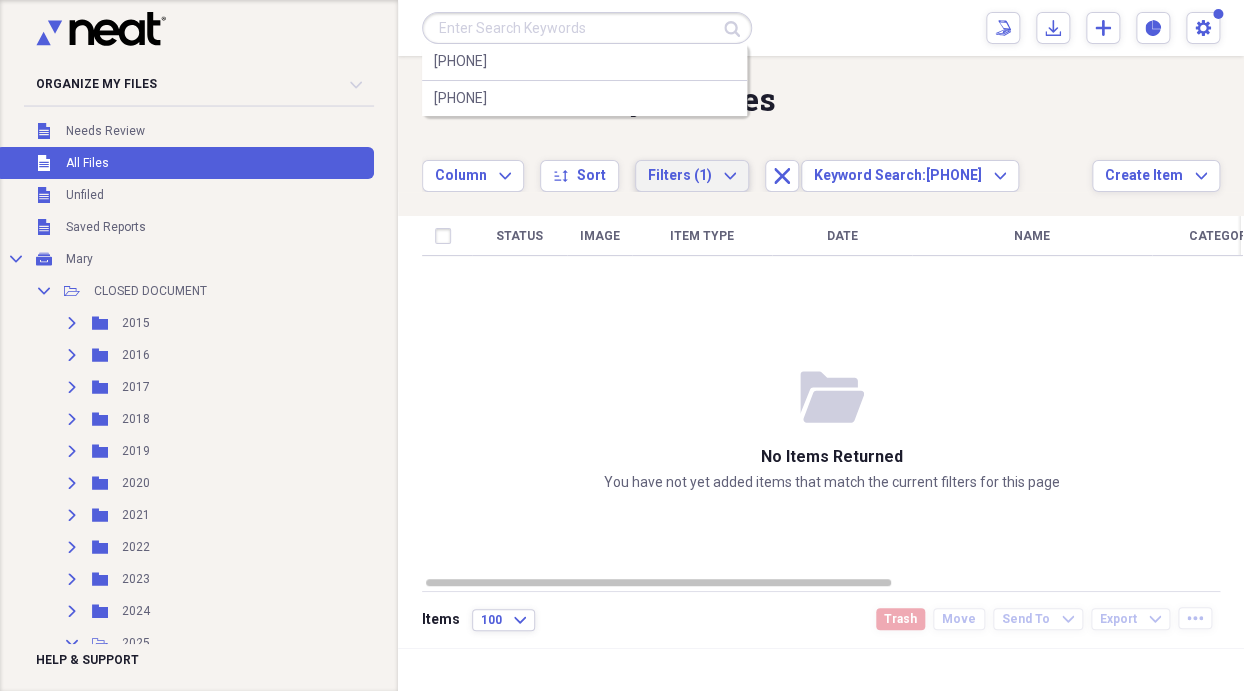 drag, startPoint x: 652, startPoint y: 304, endPoint x: 720, endPoint y: 181, distance: 140.54536 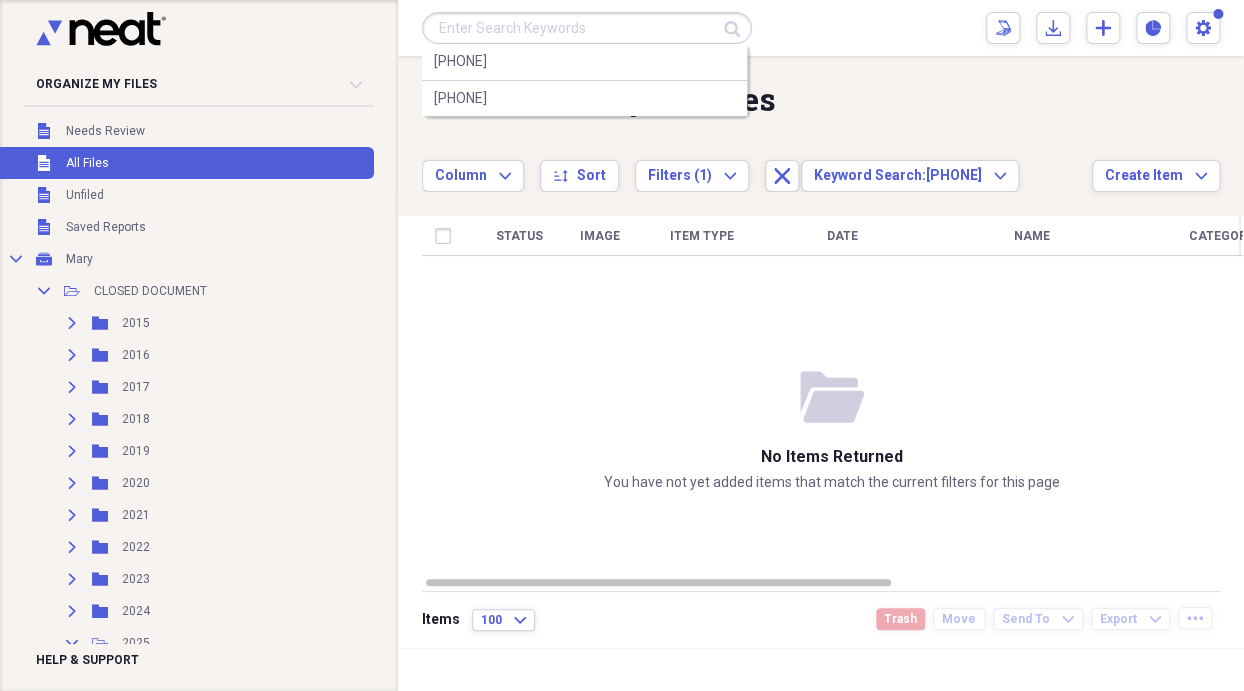 click on "A view of all your files Showing 0 items Column Expand sort Sort Filters (1) Expand Close Keyword Search:  [PHONE] Expand Create Item Expand" at bounding box center (821, 124) 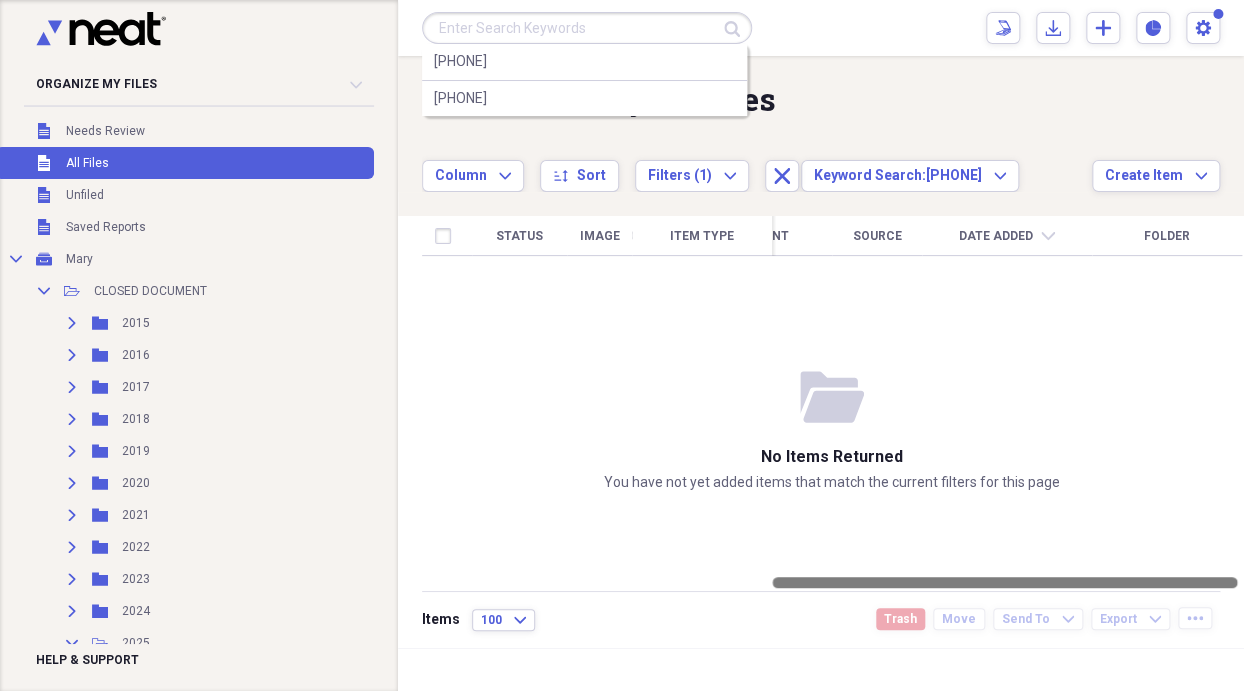 drag, startPoint x: 622, startPoint y: 575, endPoint x: 1162, endPoint y: 549, distance: 540.62555 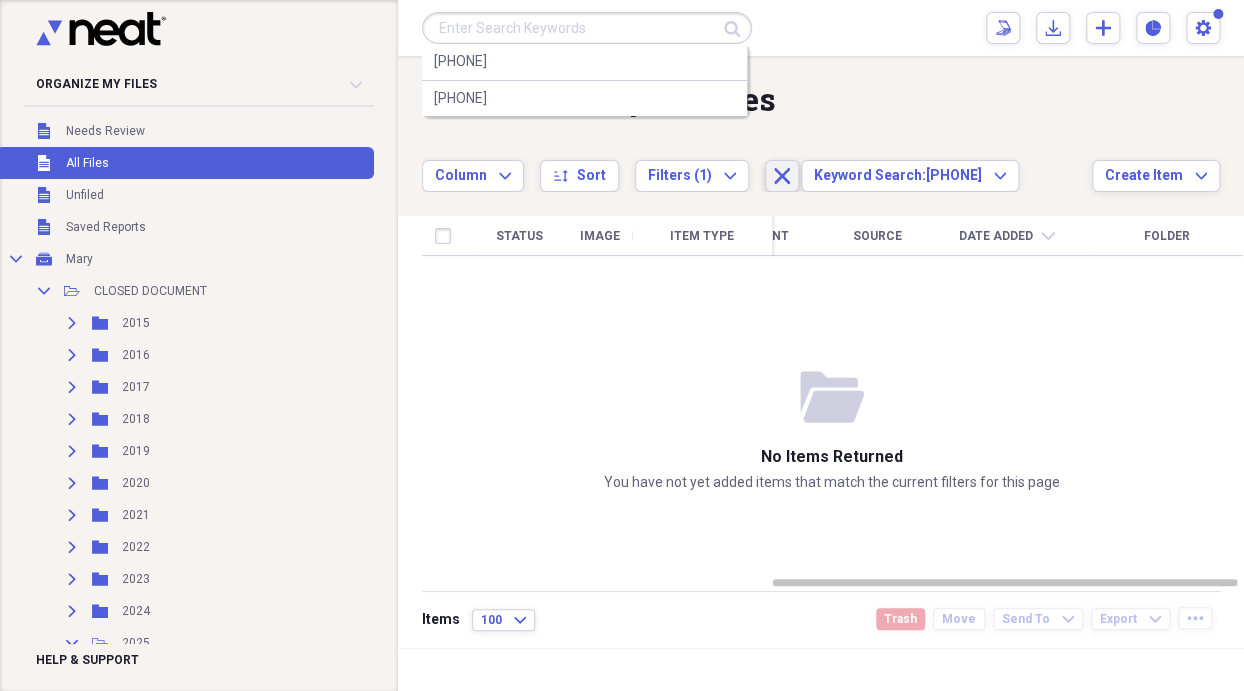 click 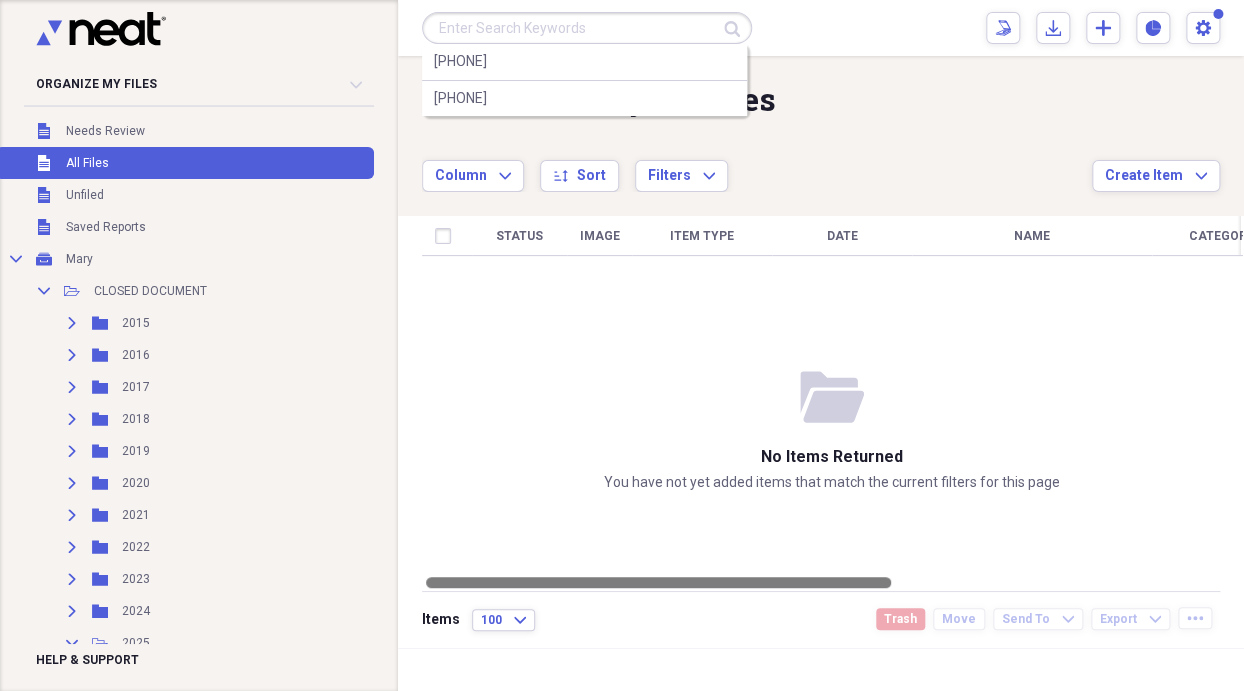 drag, startPoint x: 942, startPoint y: 580, endPoint x: 505, endPoint y: 567, distance: 437.19333 